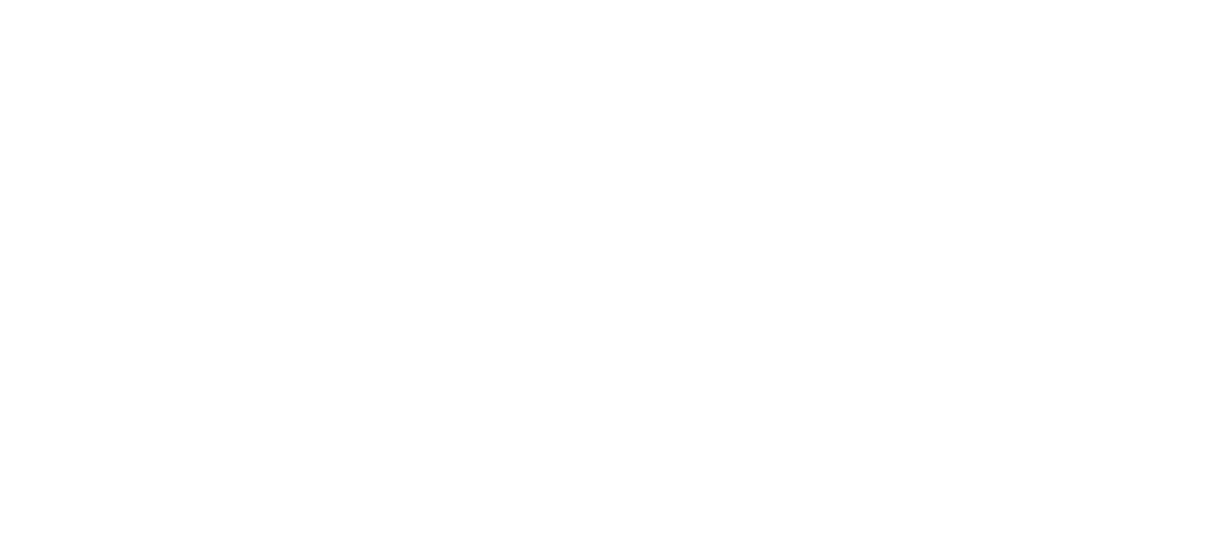 scroll, scrollTop: 0, scrollLeft: 0, axis: both 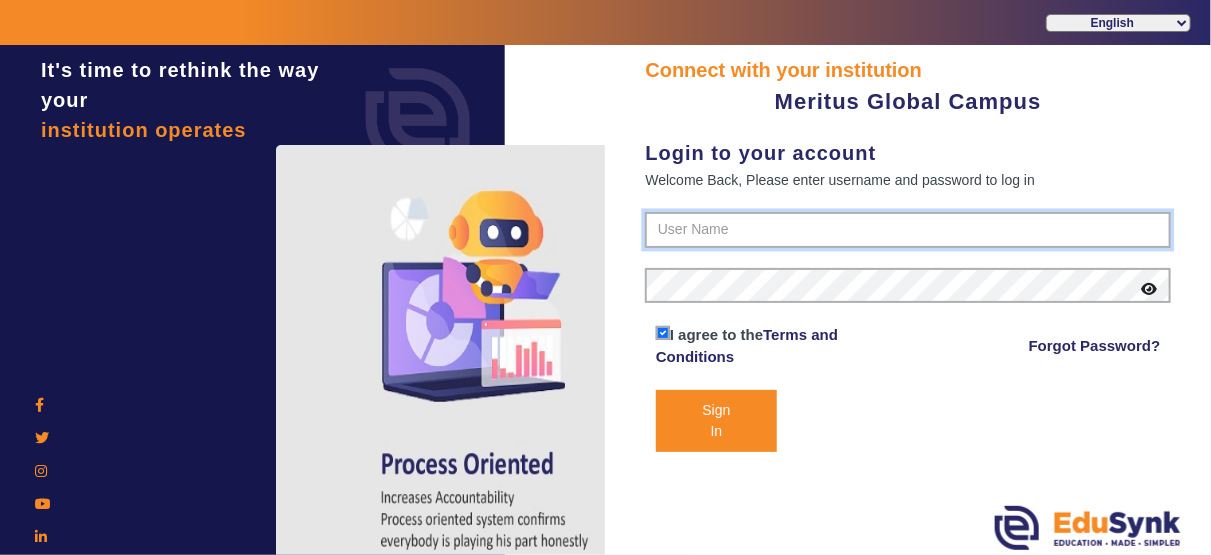 type on "[PHONE]" 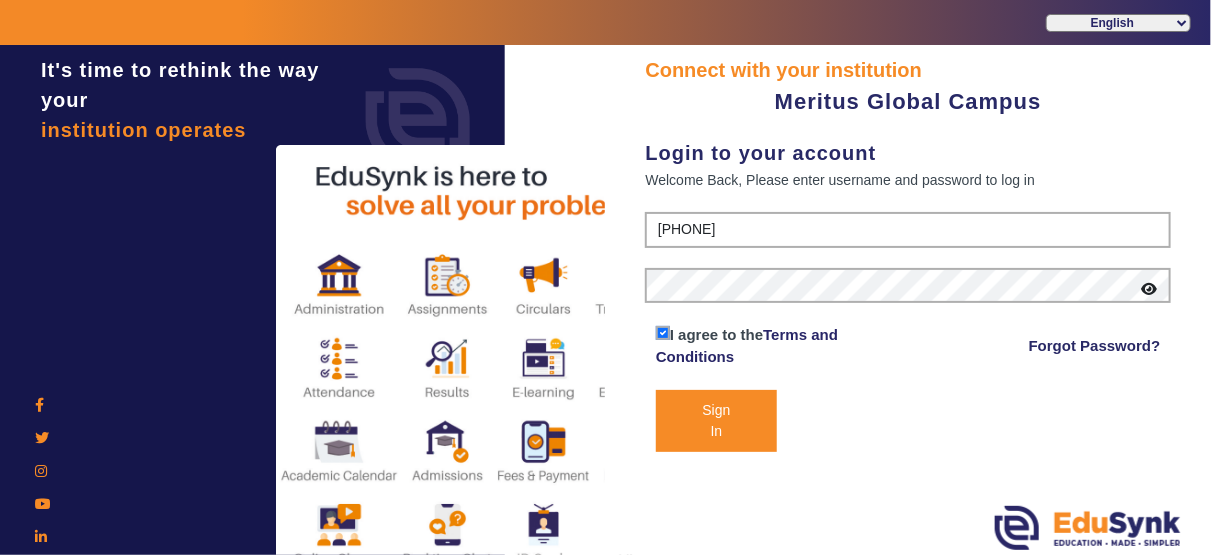 click on "Sign In" 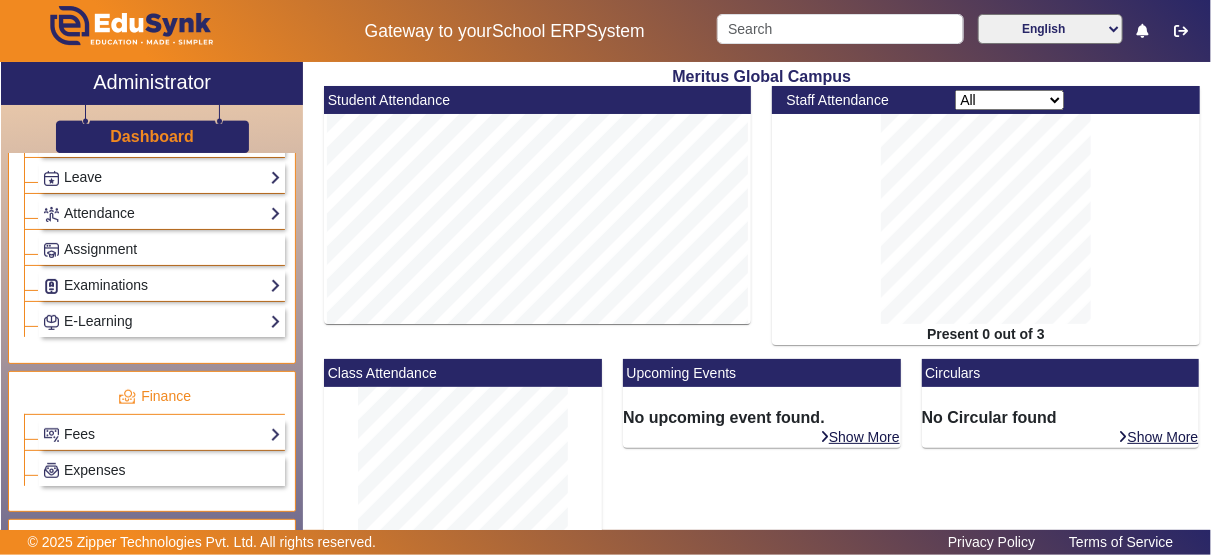 scroll, scrollTop: 893, scrollLeft: 0, axis: vertical 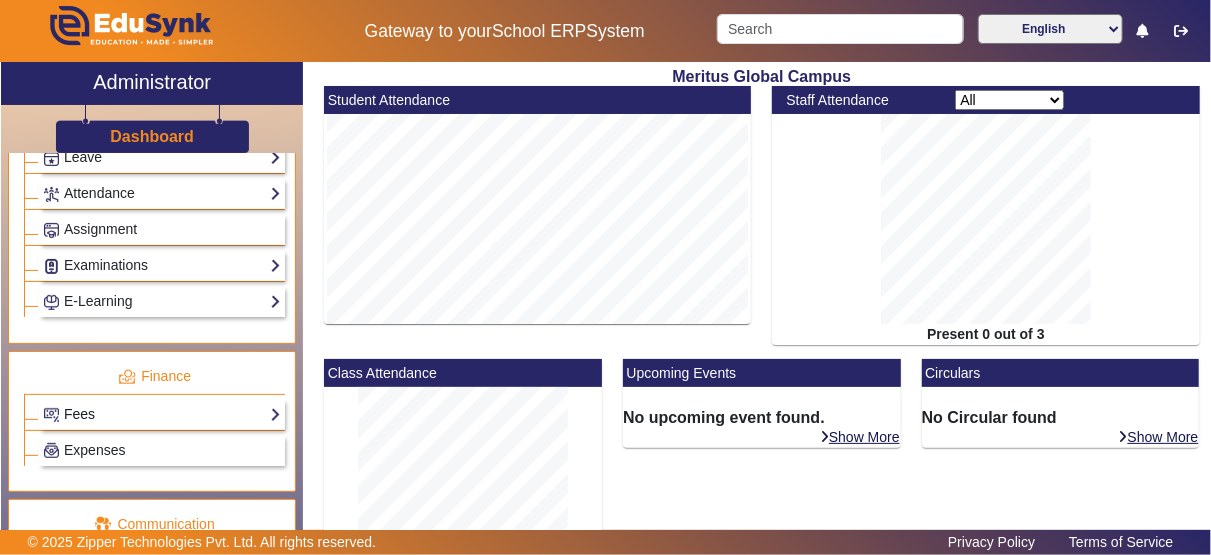 click on "Fees" 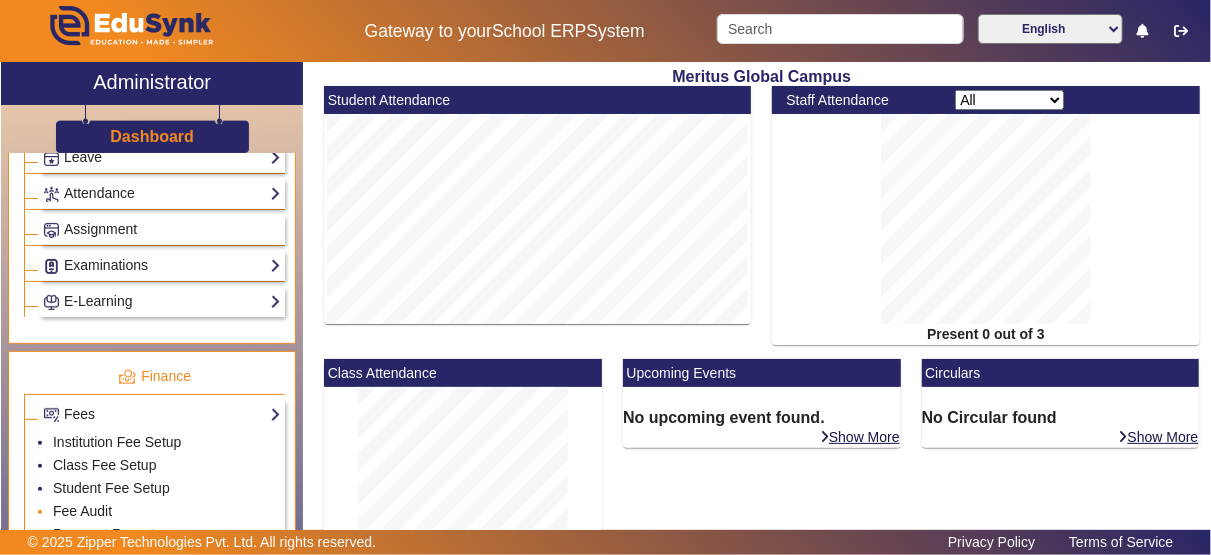 click on "Fee Audit" 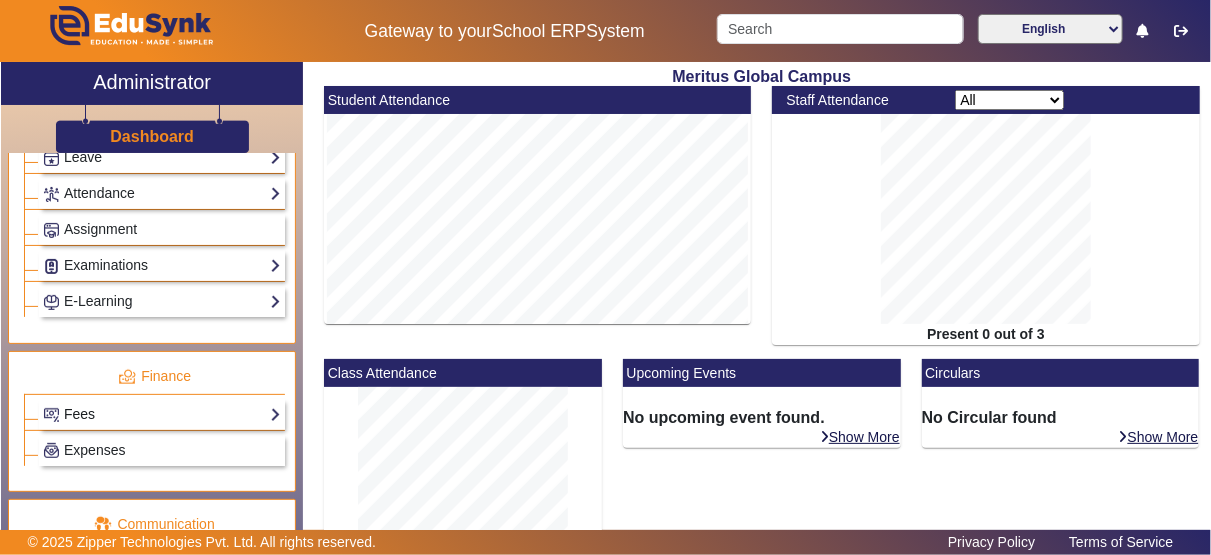 click on "Fees" 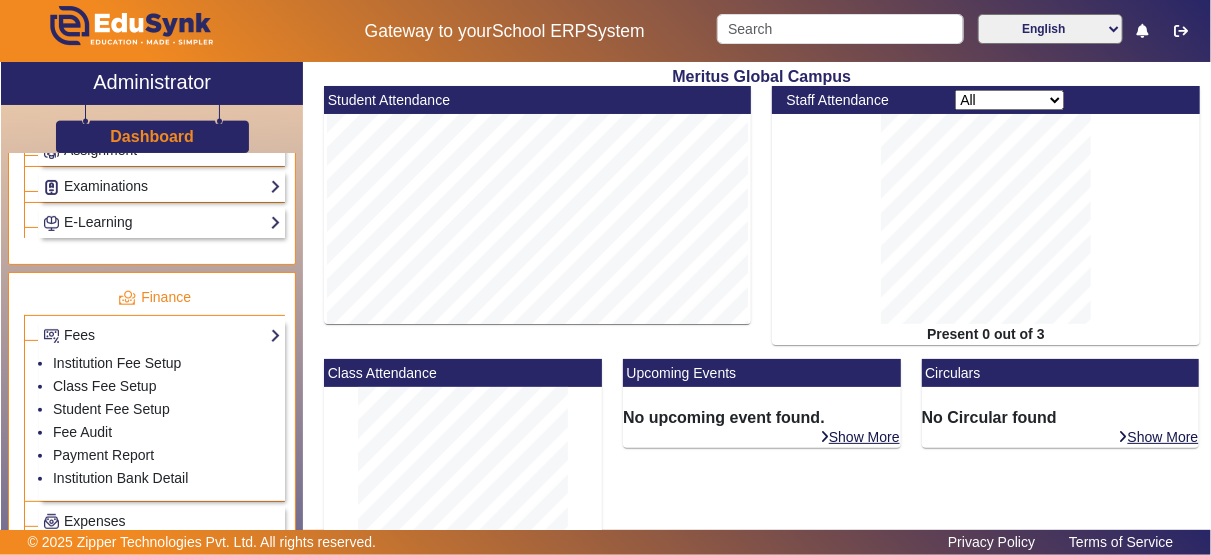 scroll, scrollTop: 977, scrollLeft: 0, axis: vertical 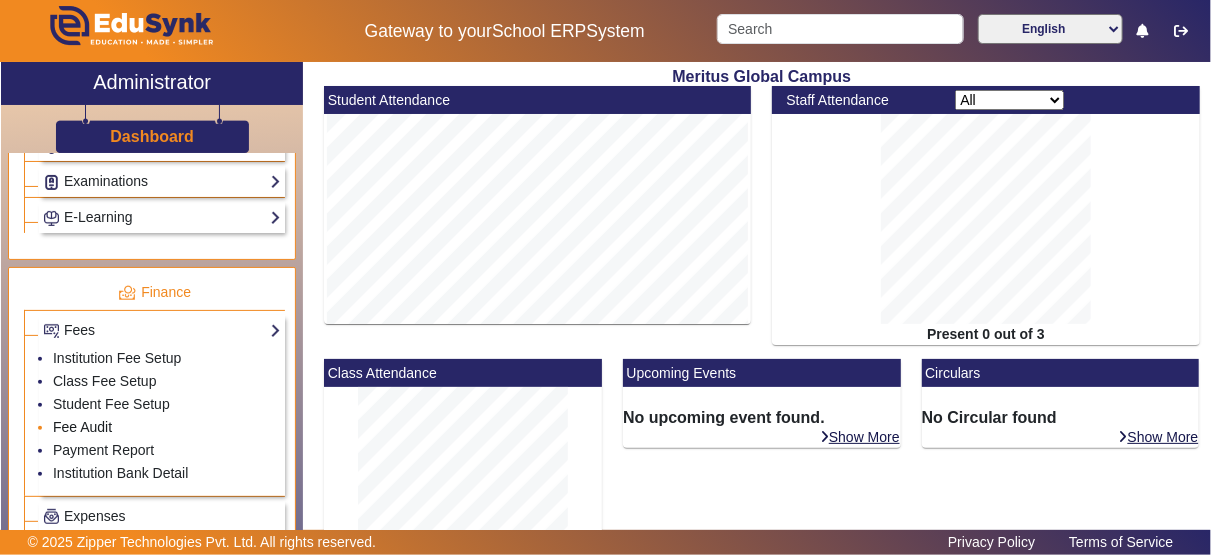 click on "Fee Audit" 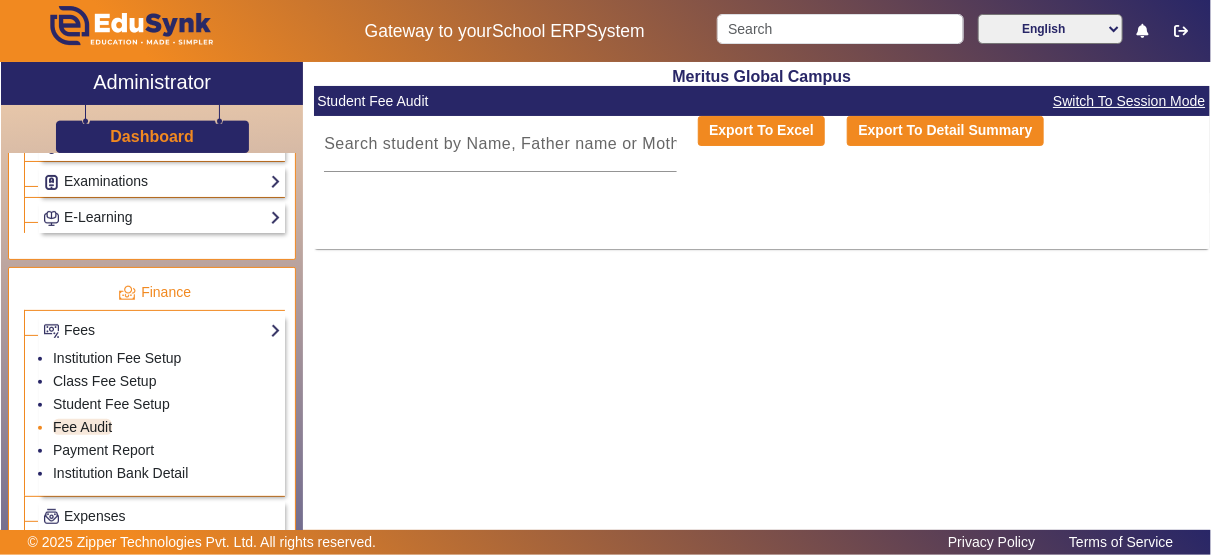 click on "Fee Audit" 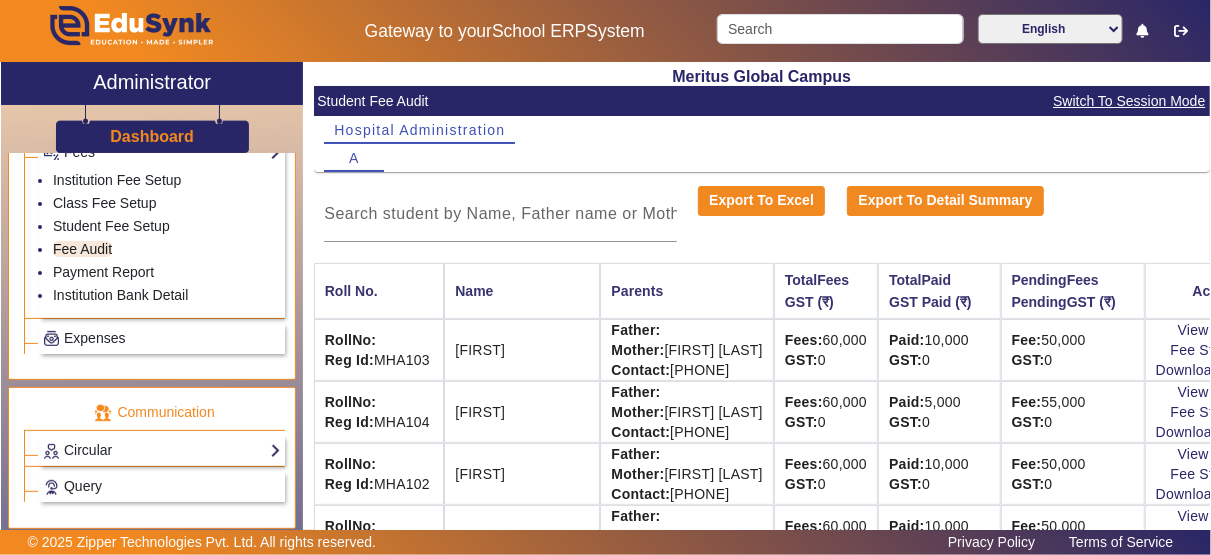 scroll, scrollTop: 1200, scrollLeft: 0, axis: vertical 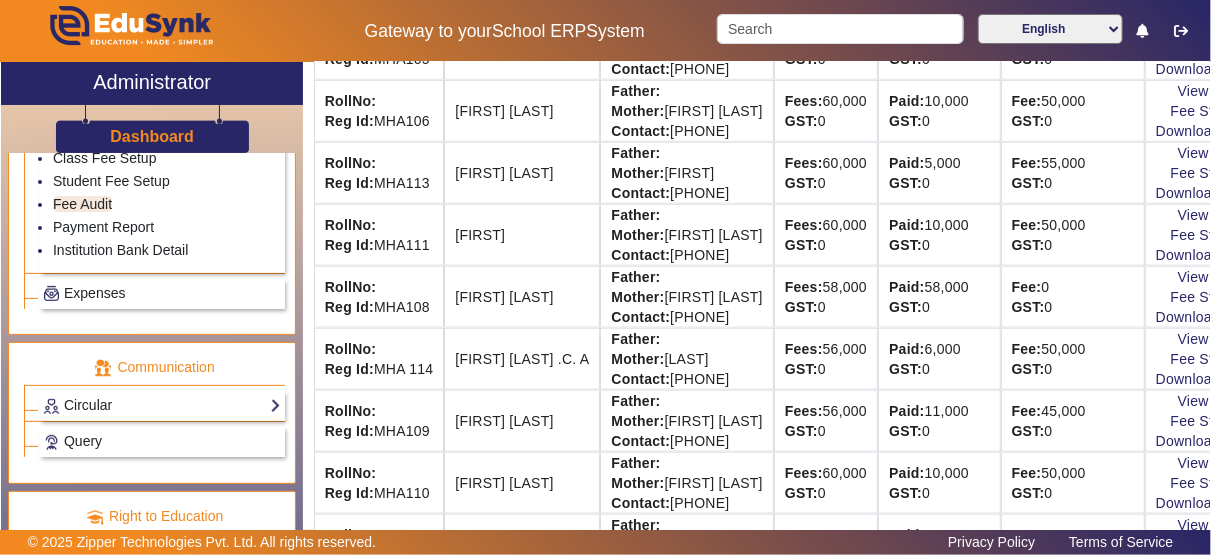 click on "Paid:  11,000 GST:  0" 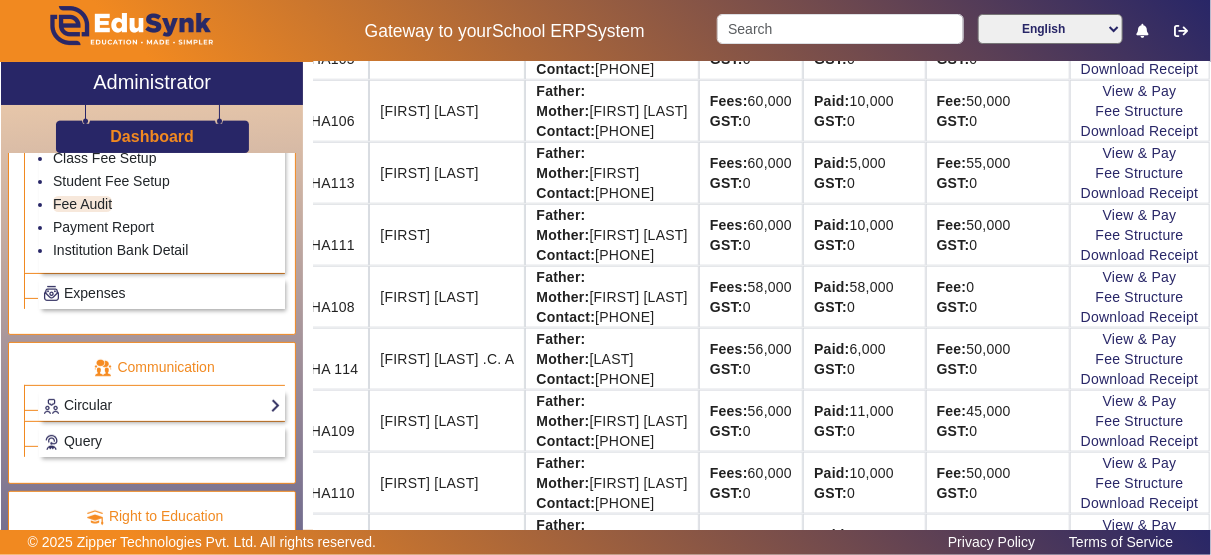 scroll, scrollTop: 735, scrollLeft: 129, axis: both 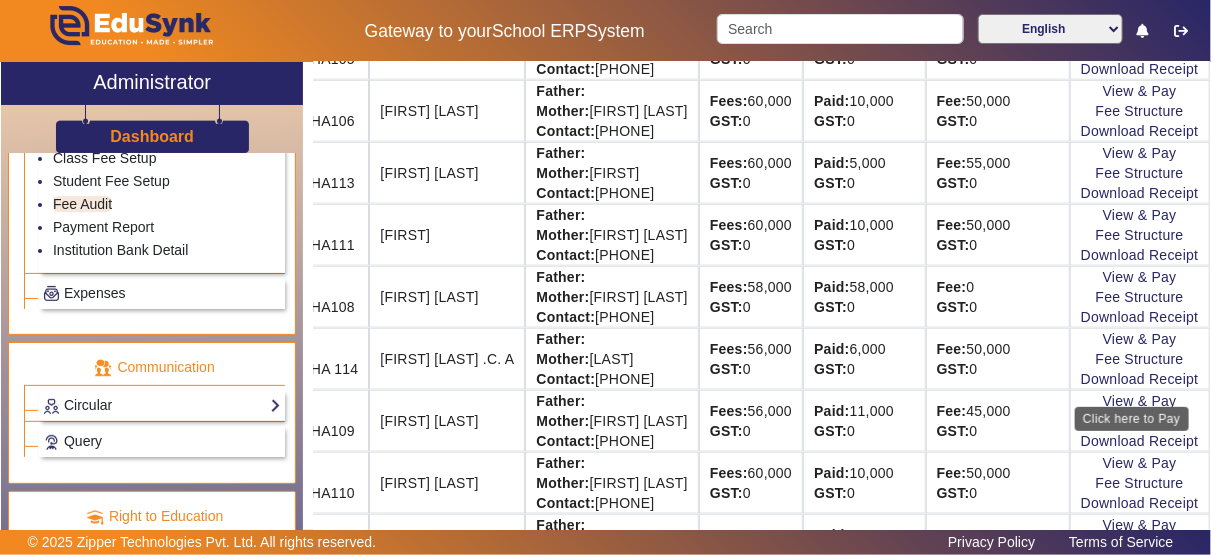 click on "Click here to Pay" at bounding box center [1132, 419] 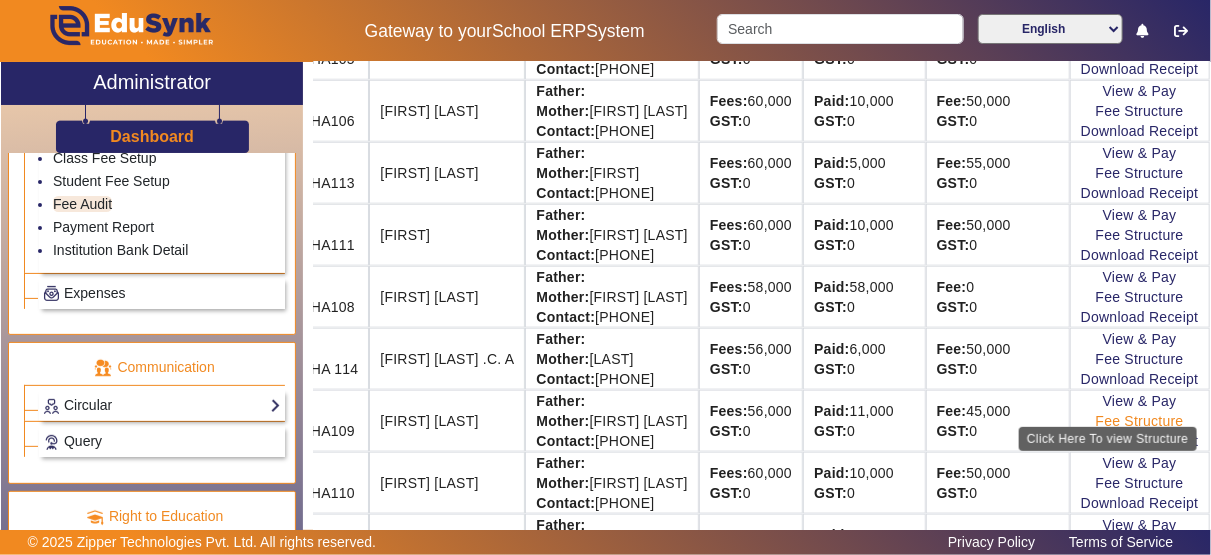 click on "Fee Structure" 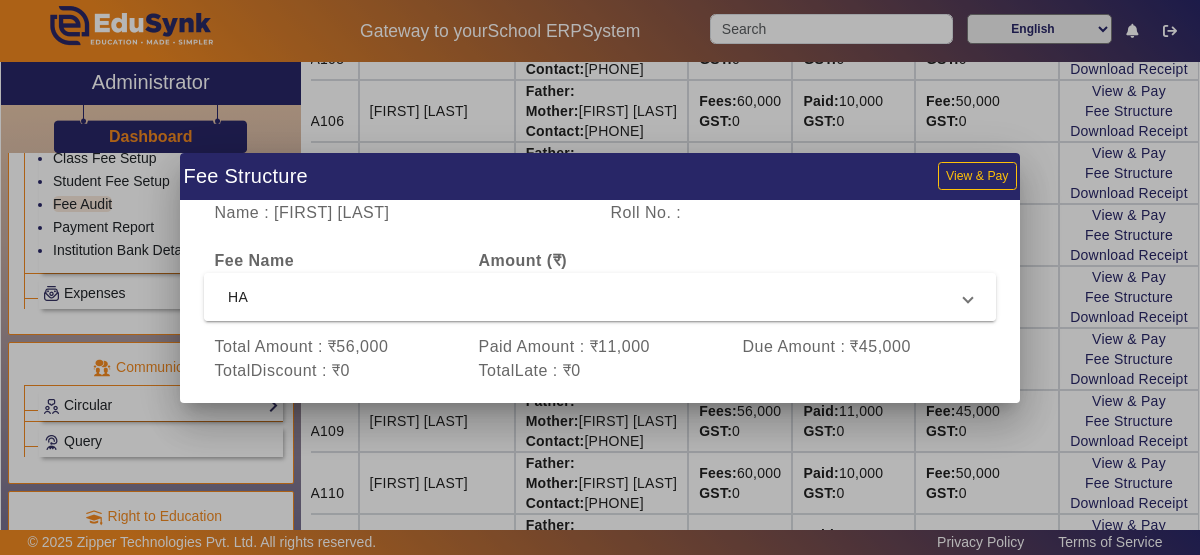 click on "HA" at bounding box center (596, 297) 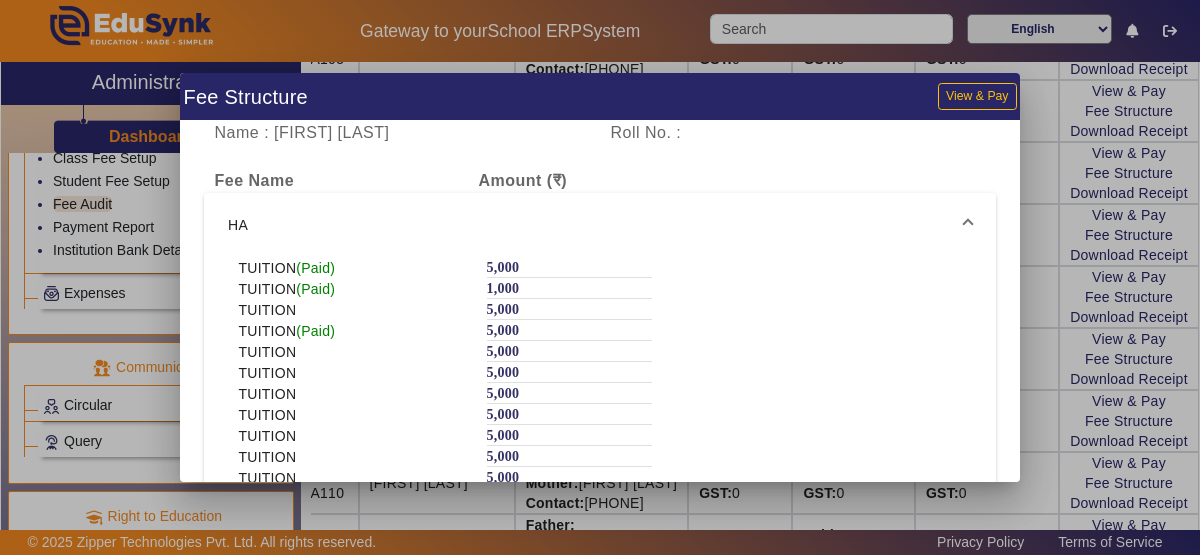 click at bounding box center (600, 277) 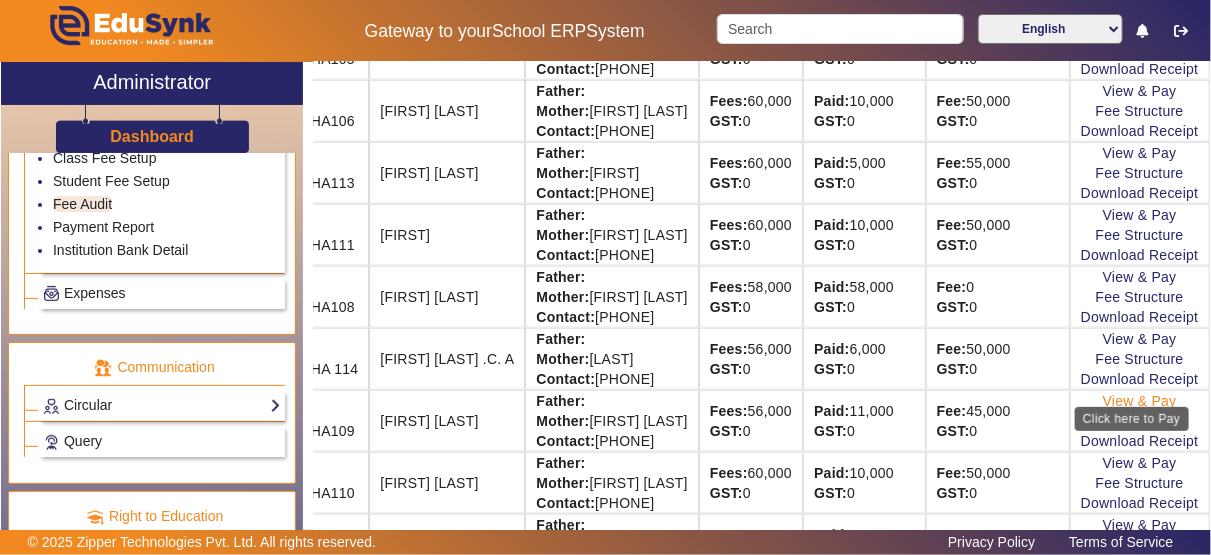 click on "View & Pay" 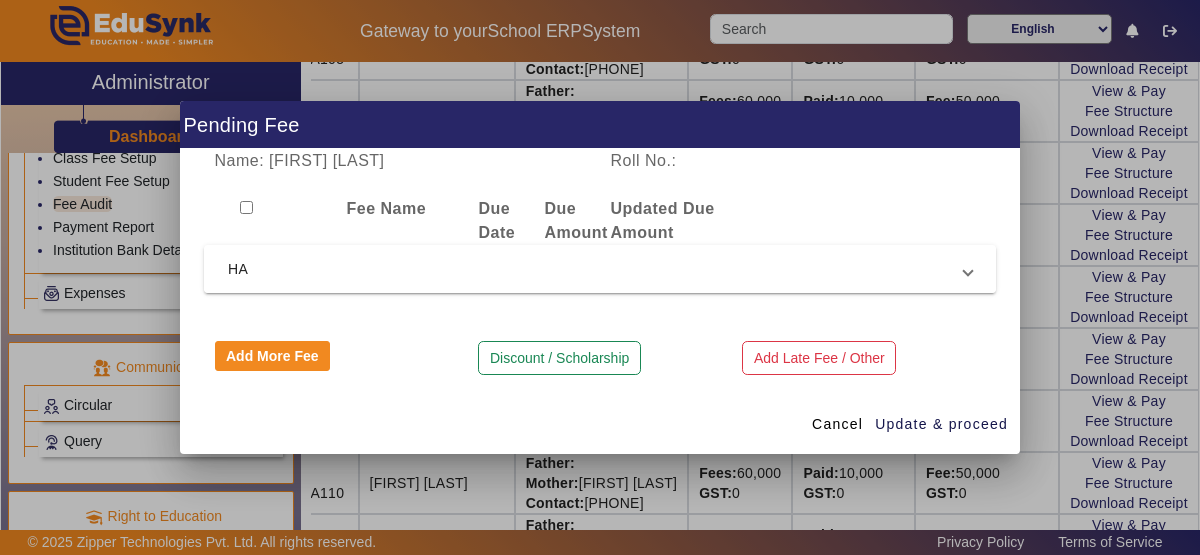 click on "HA" at bounding box center [600, 269] 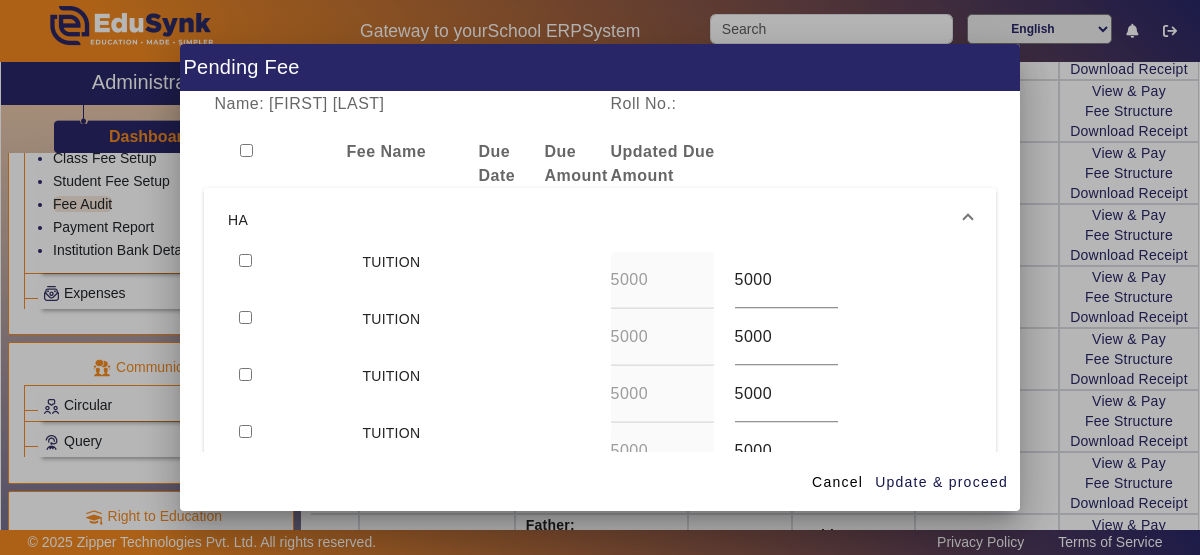 click at bounding box center [245, 260] 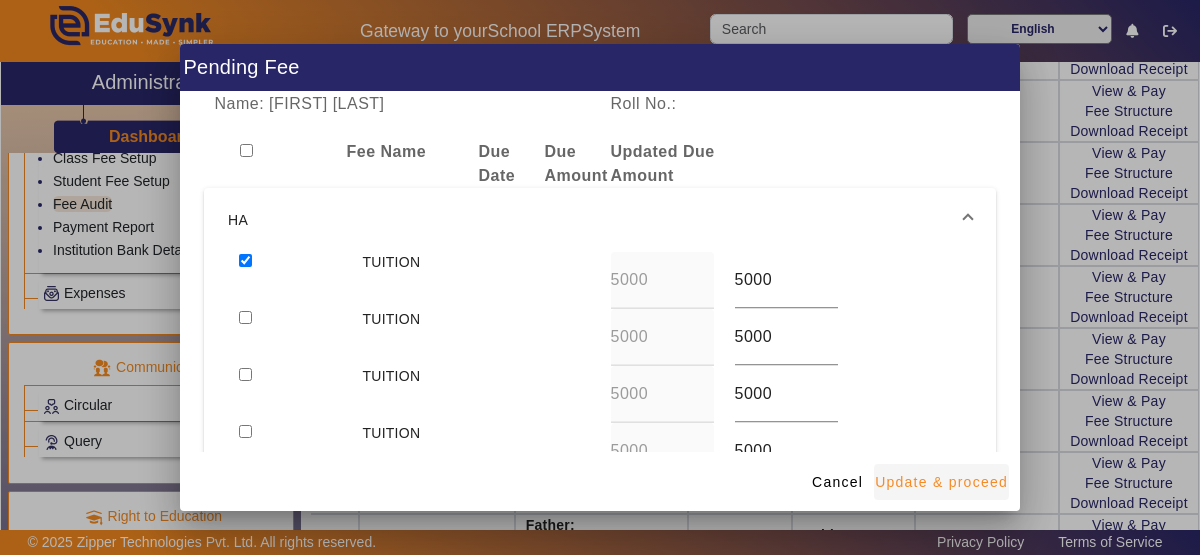 click on "Update & proceed" at bounding box center (941, 482) 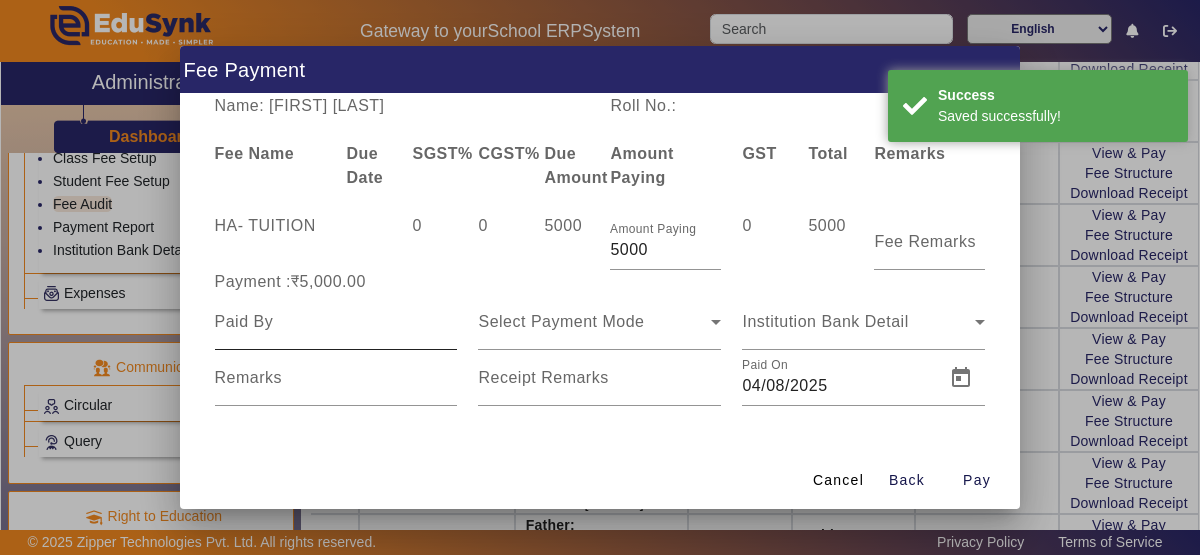 click at bounding box center [336, 322] 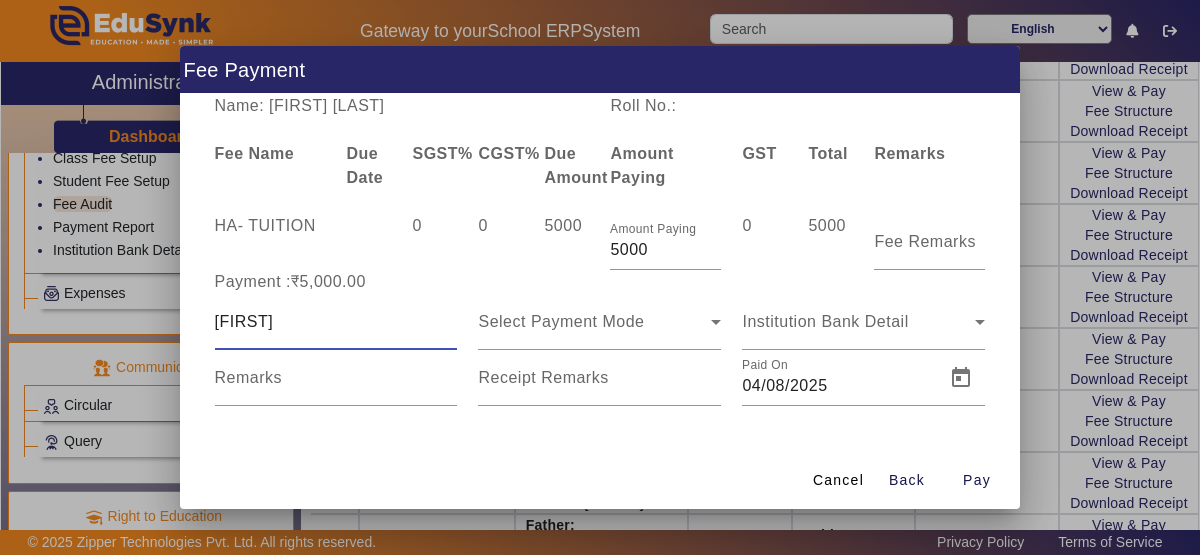 type on "[FIRST] [LAST]" 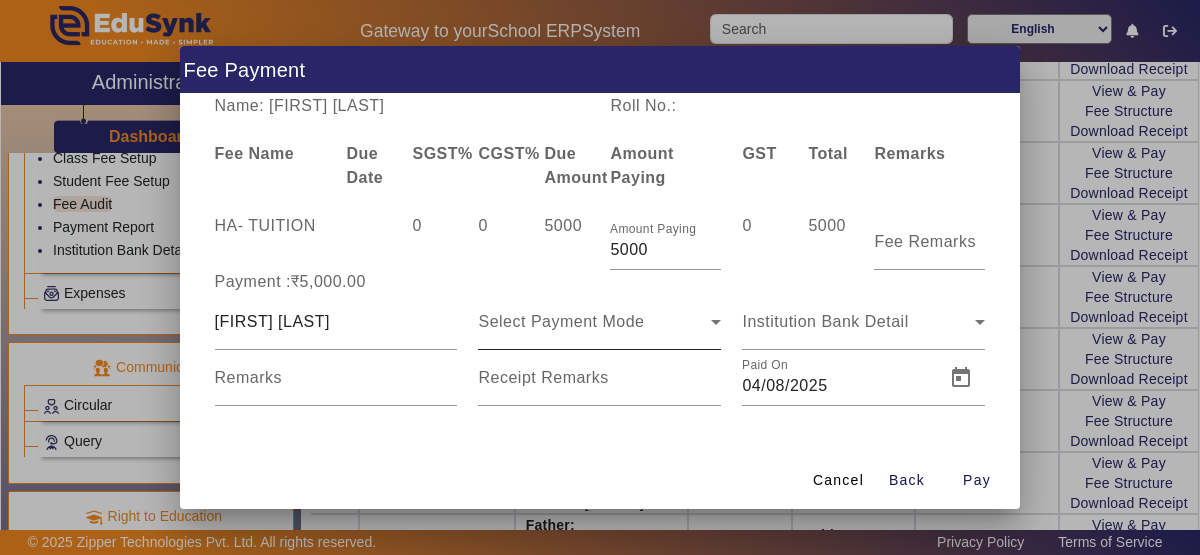 click on "Select Payment Mode" at bounding box center (599, 322) 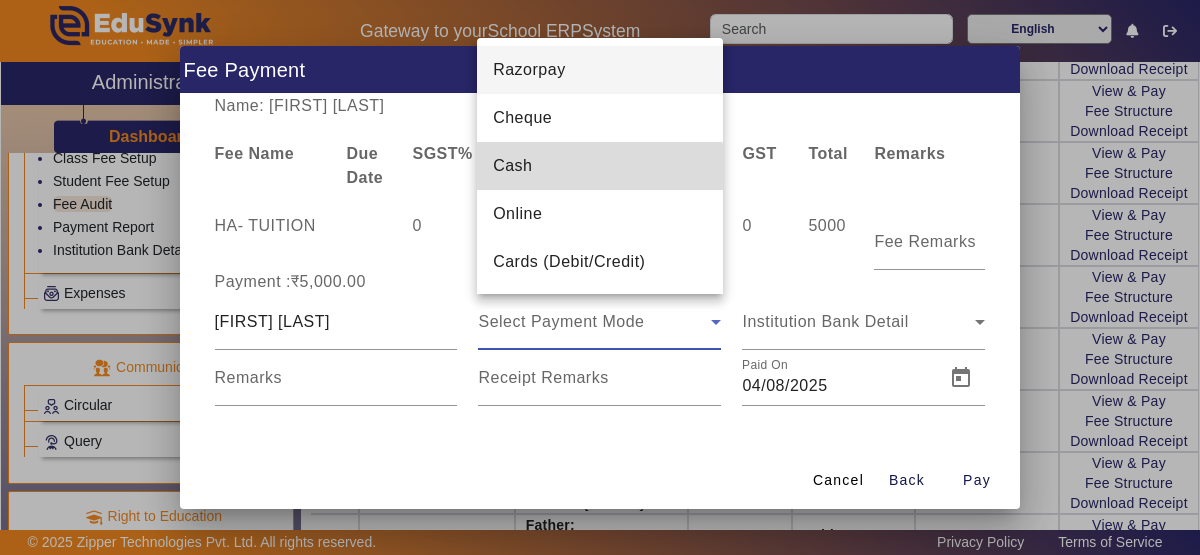 click on "Cash" at bounding box center [600, 166] 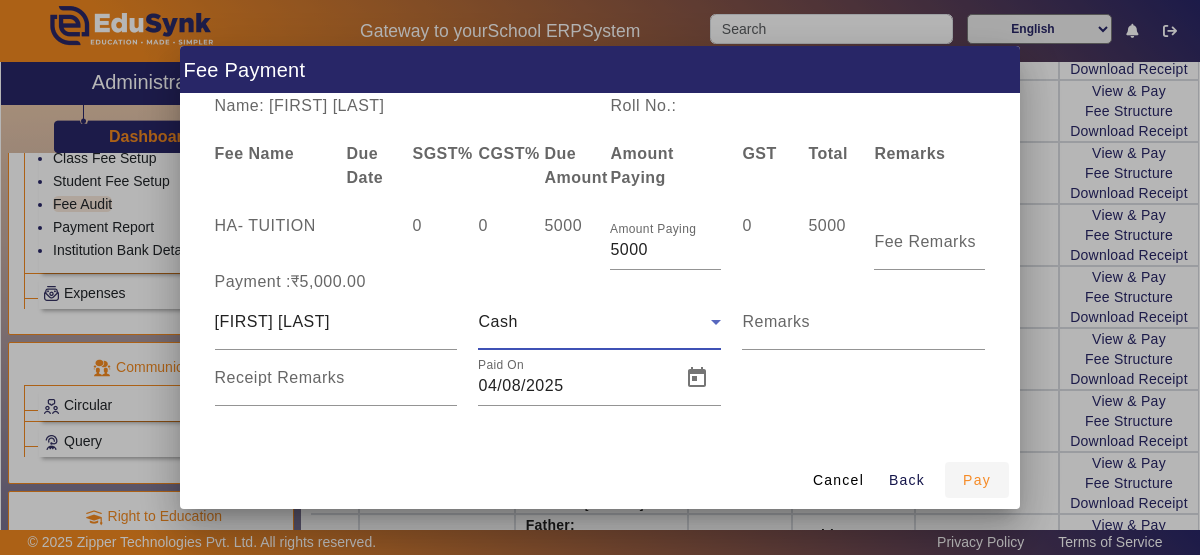 click on "Pay" at bounding box center (977, 480) 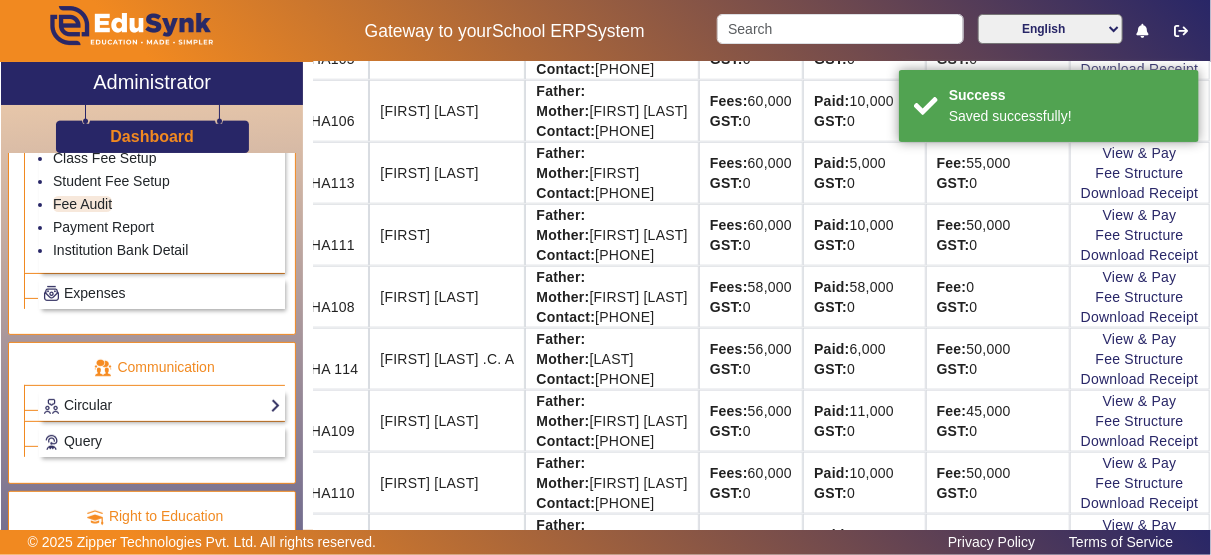 scroll, scrollTop: 0, scrollLeft: 129, axis: horizontal 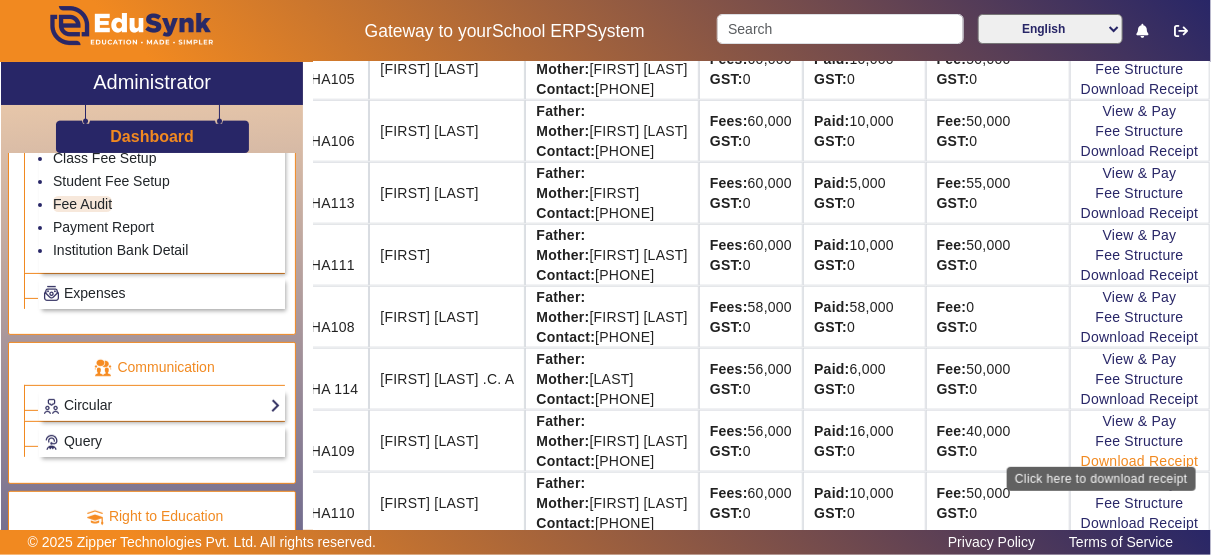 click on "Download Receipt" 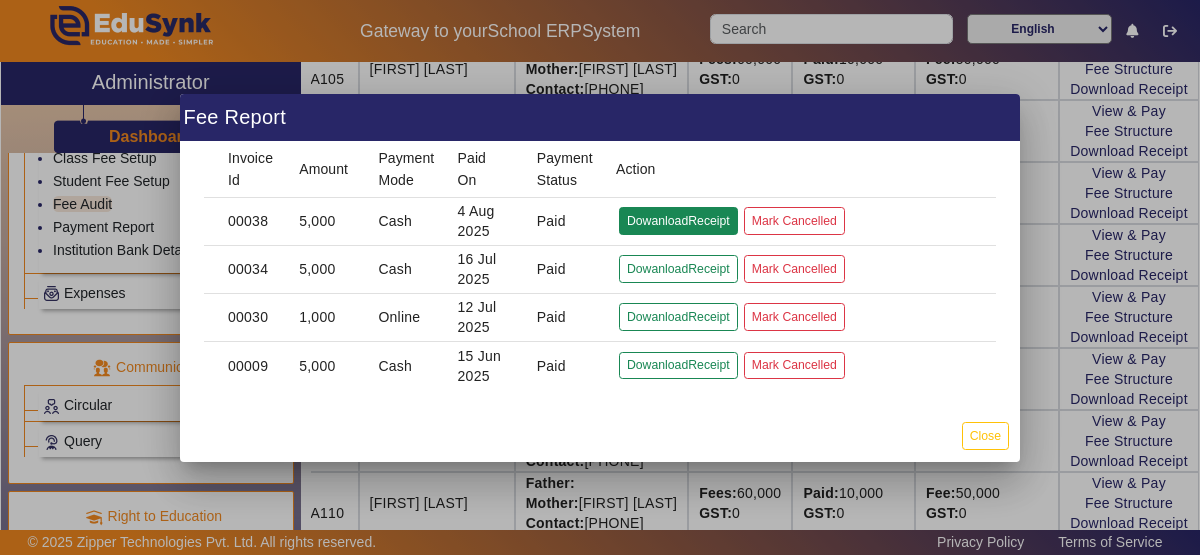 click on "DowanloadReceipt" at bounding box center [678, 268] 